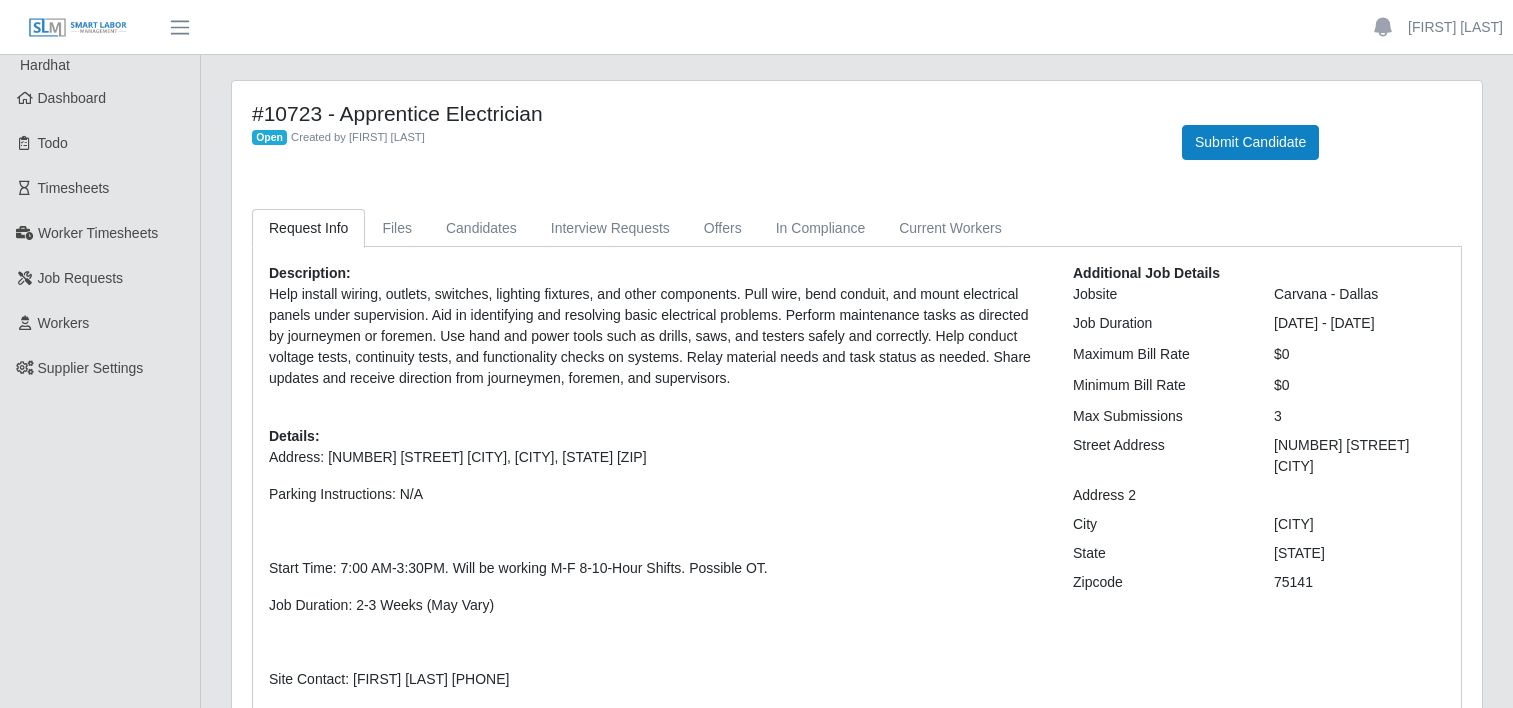scroll, scrollTop: 0, scrollLeft: 0, axis: both 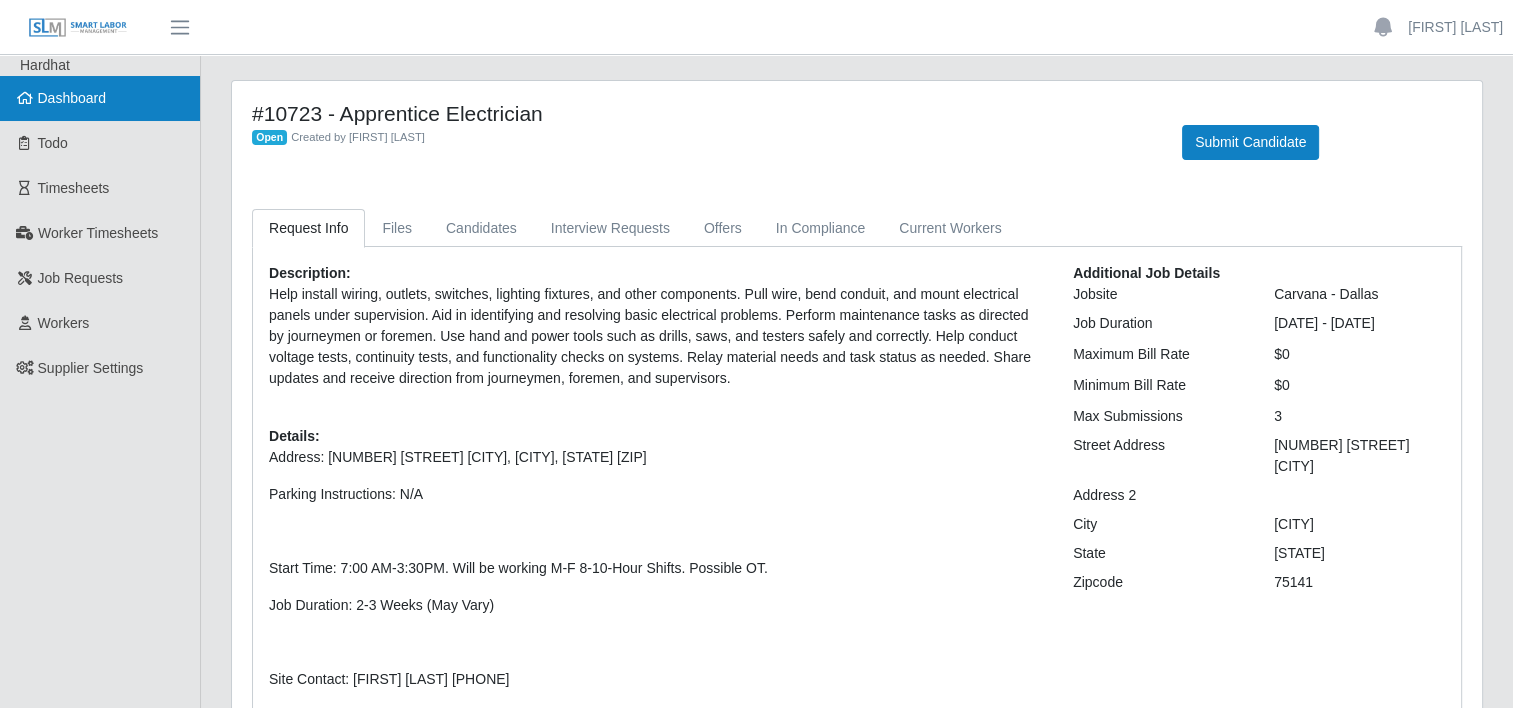 click on "Dashboard" at bounding box center (100, 98) 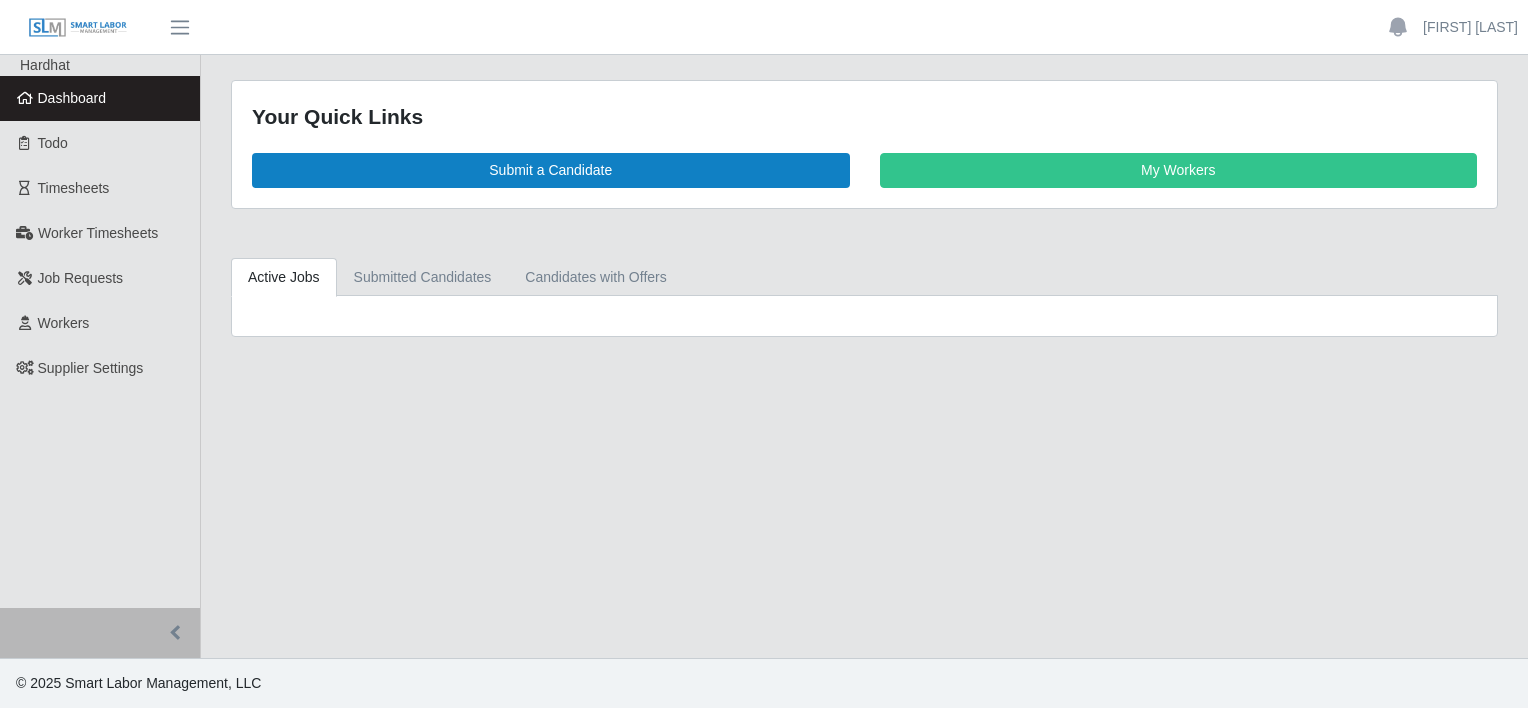 scroll, scrollTop: 0, scrollLeft: 0, axis: both 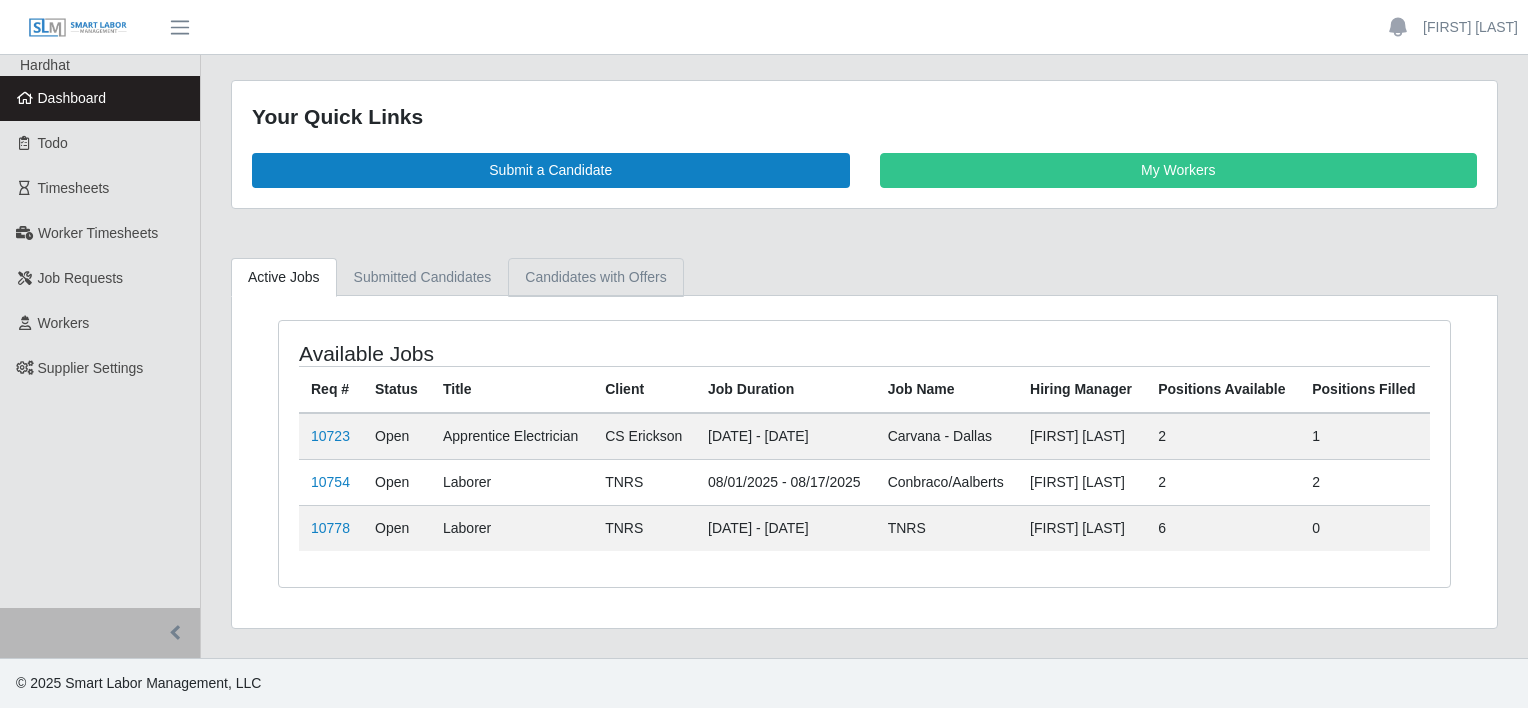 click on "Candidates with Offers" at bounding box center (595, 277) 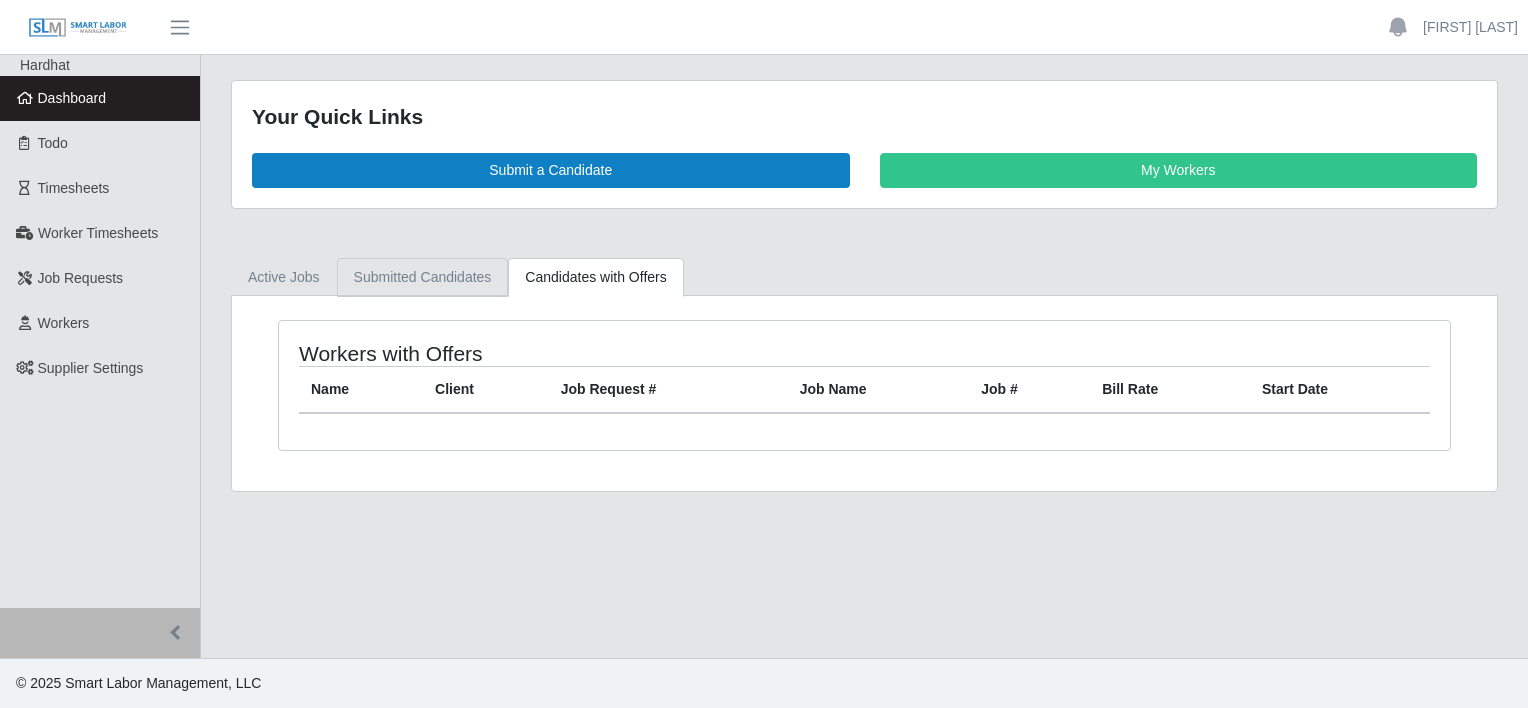 click on "Submitted Candidates" at bounding box center [423, 277] 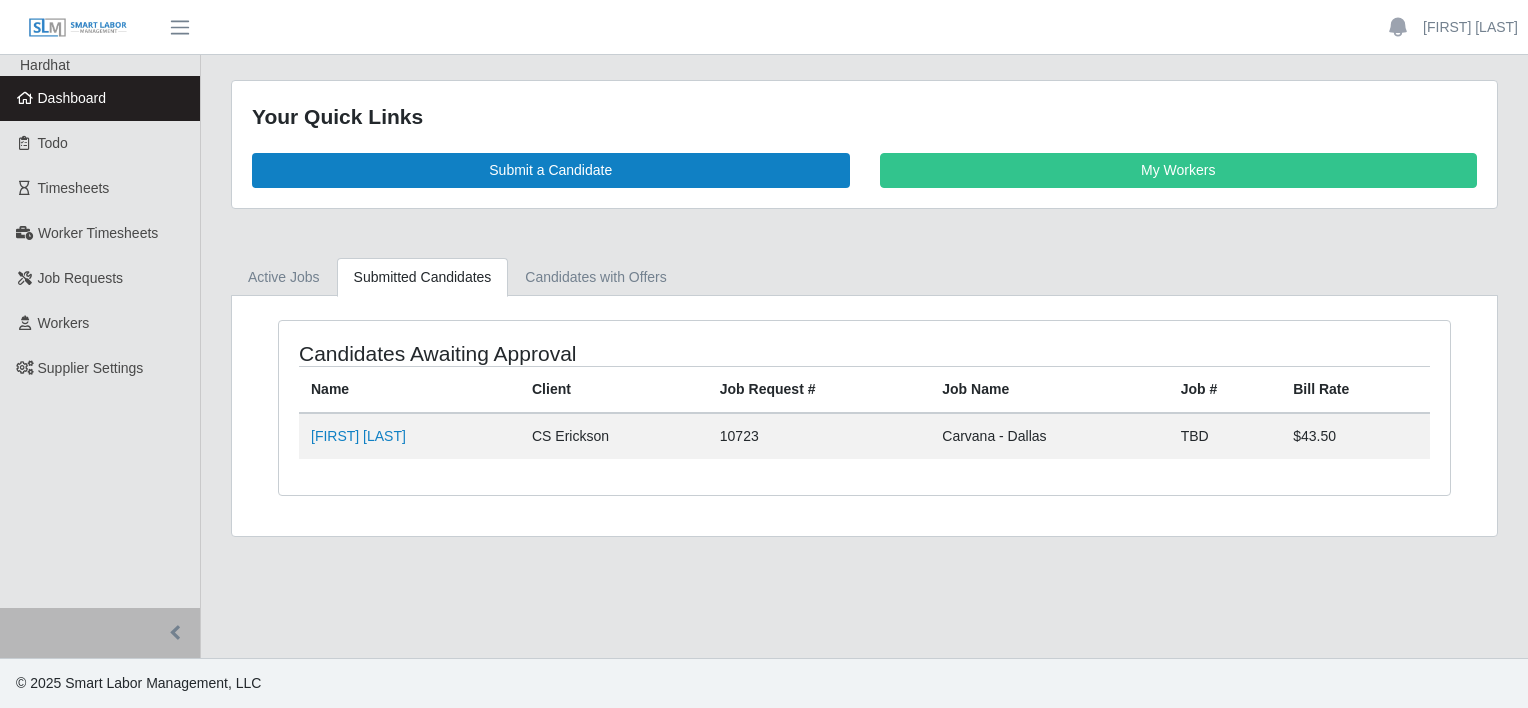 click on "Dashboard" at bounding box center [72, 98] 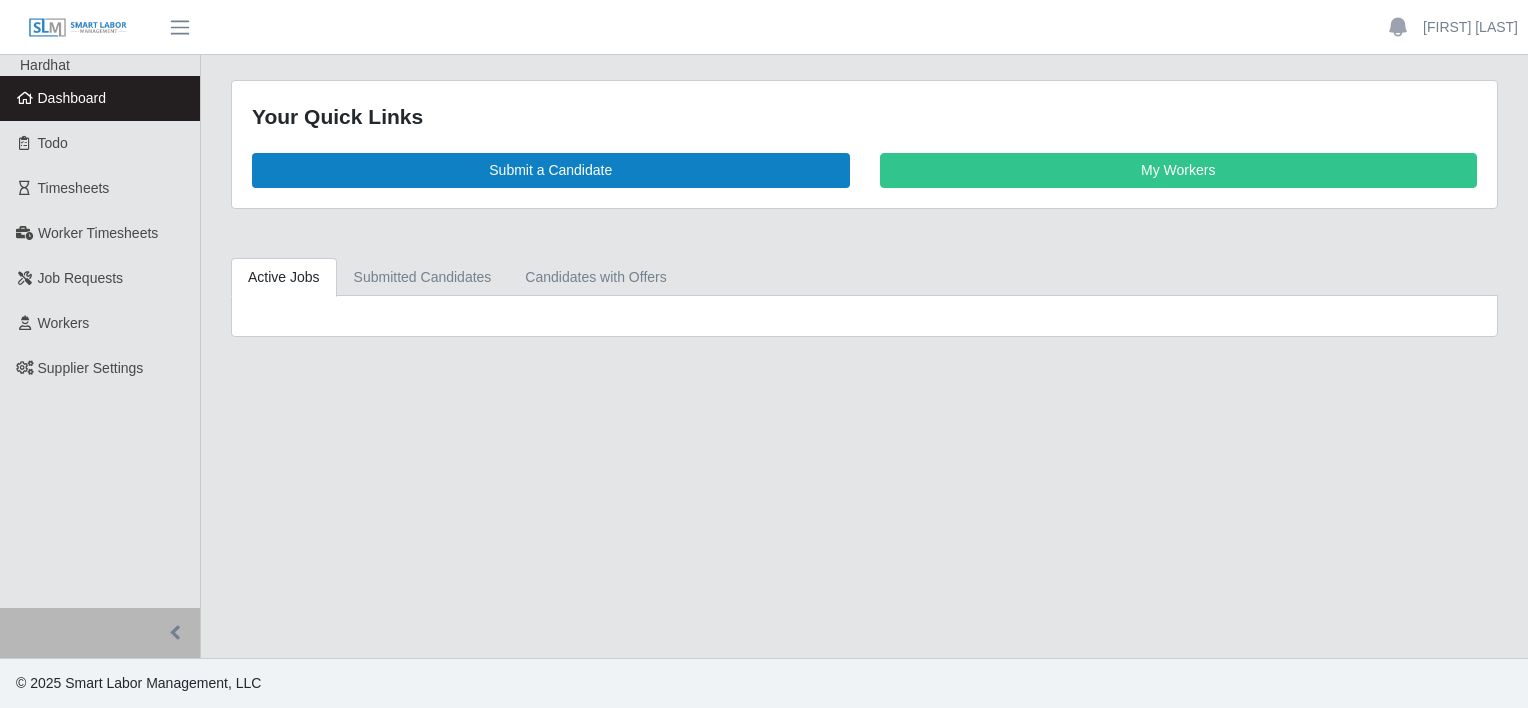 scroll, scrollTop: 0, scrollLeft: 0, axis: both 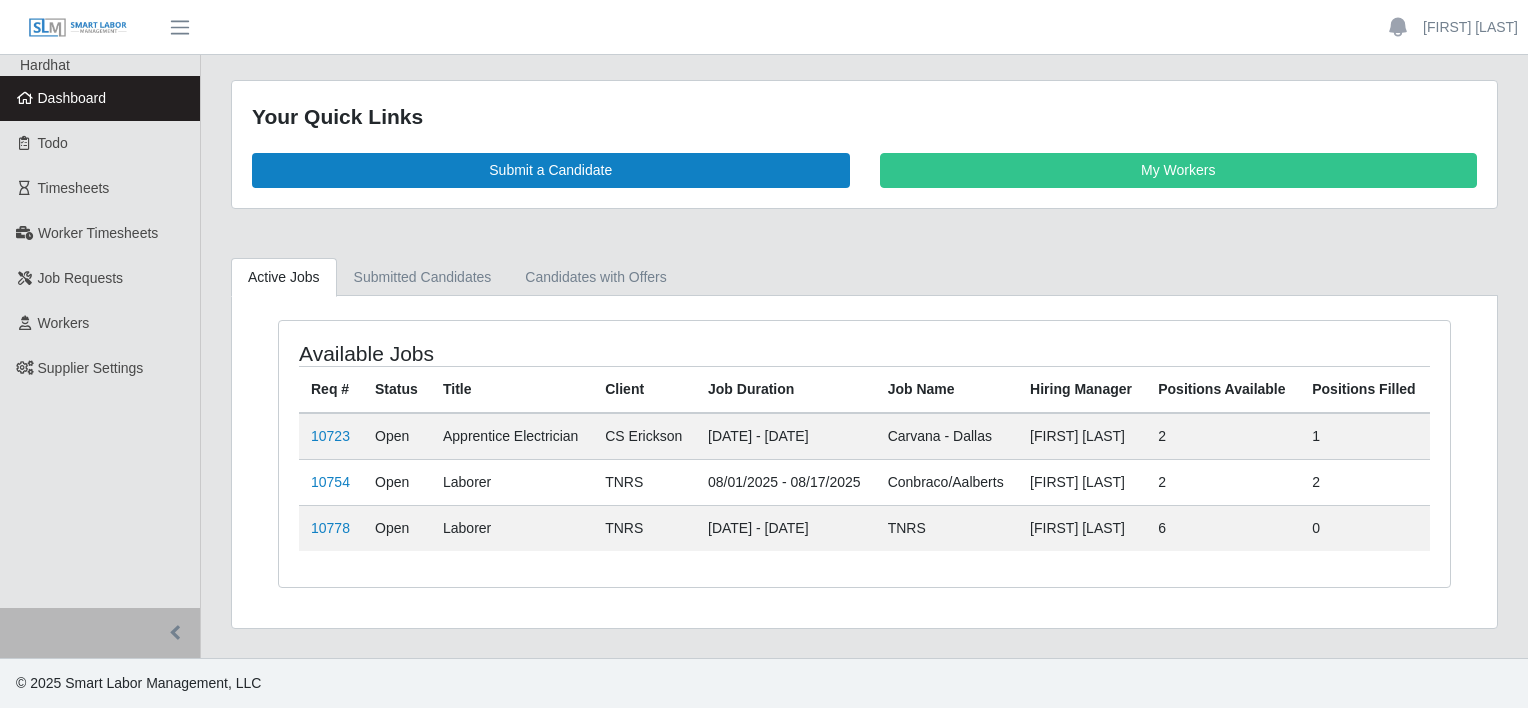 click on "1" at bounding box center (1365, 436) 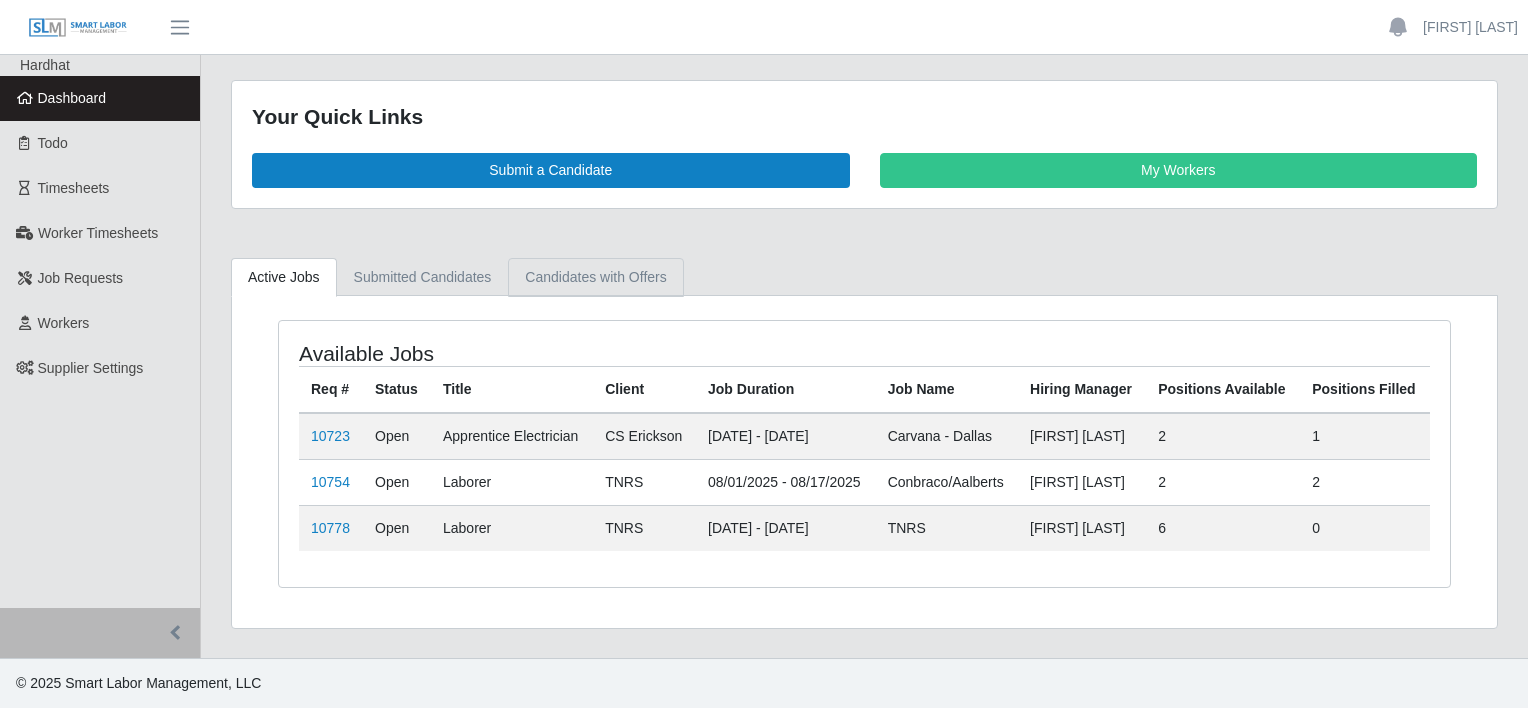 click on "Candidates with Offers" at bounding box center (595, 277) 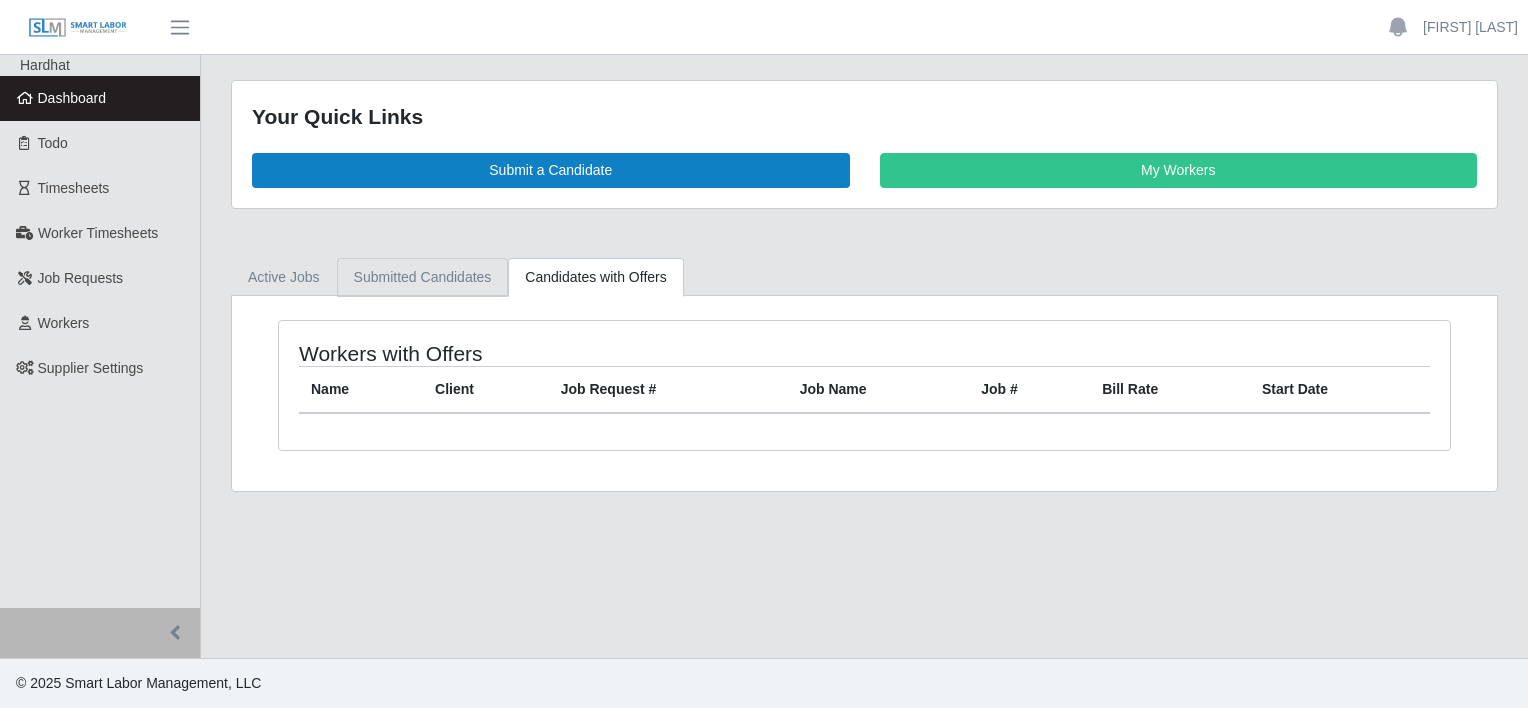 click on "Submitted Candidates" at bounding box center [423, 277] 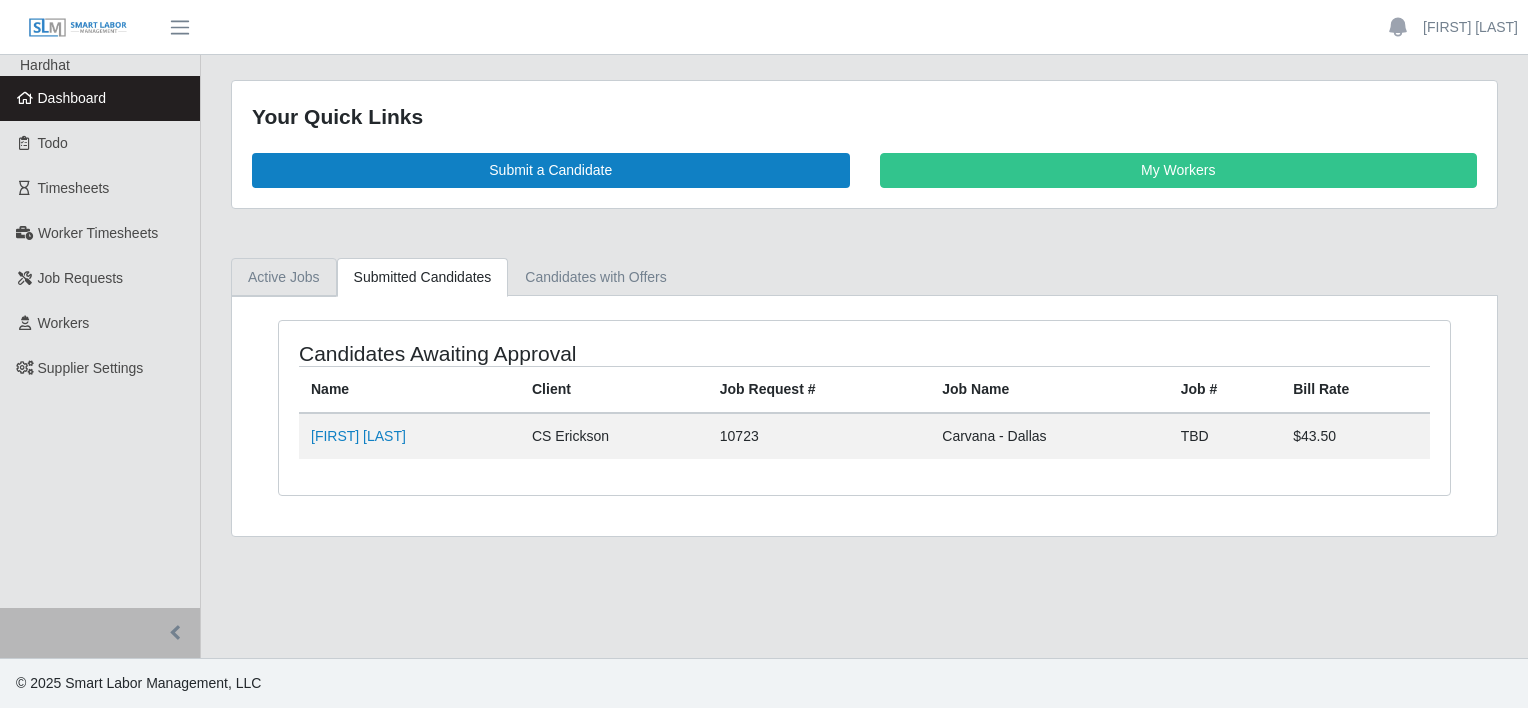 click on "Active Jobs" at bounding box center (284, 277) 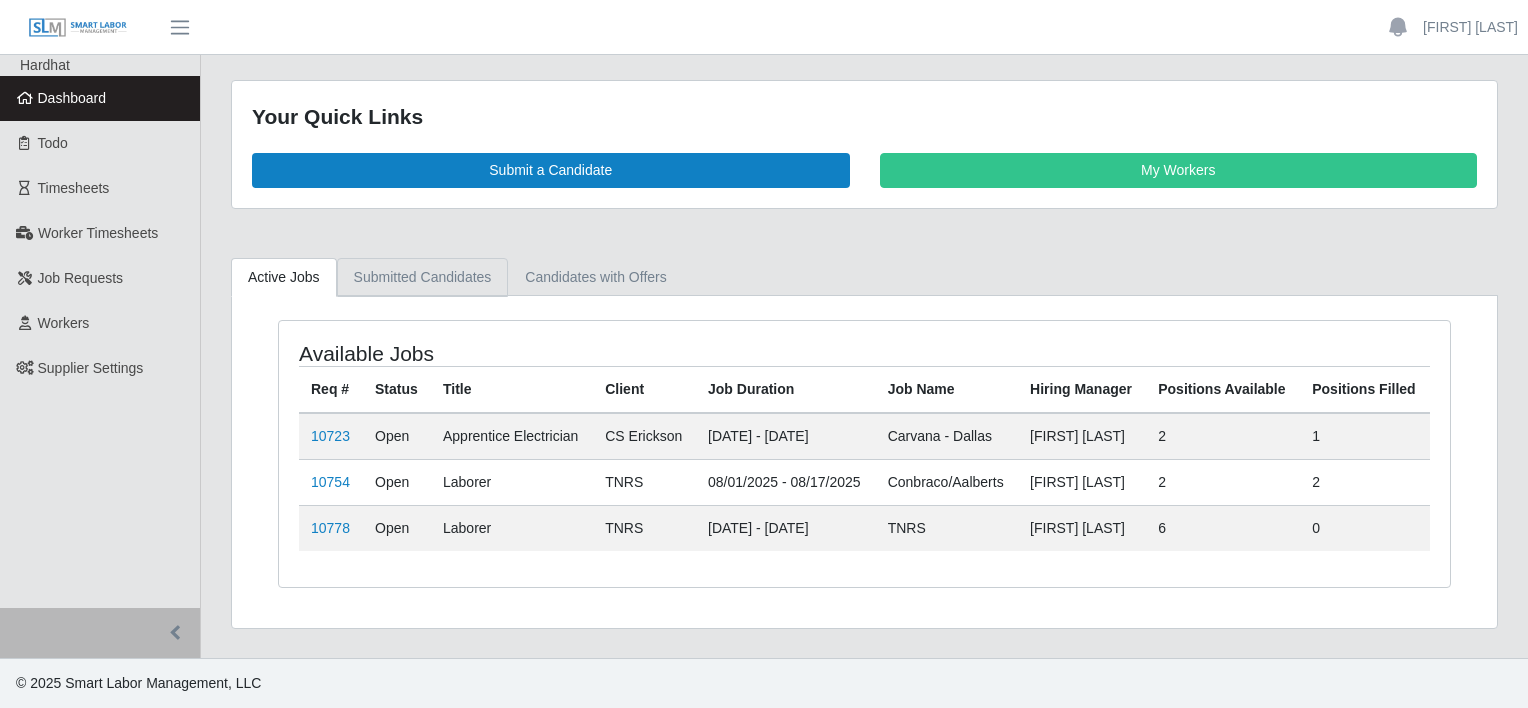 click on "Submitted Candidates" at bounding box center (423, 277) 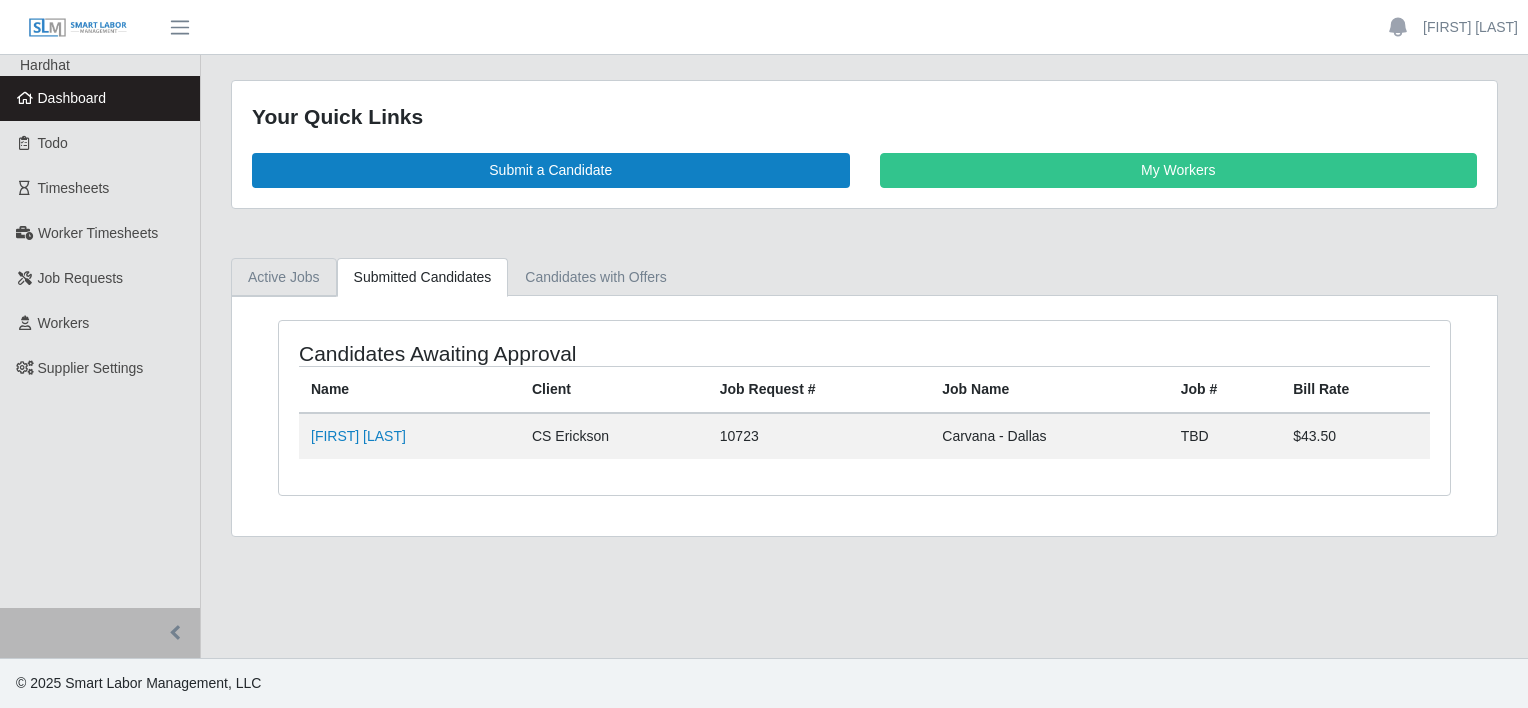 click on "Active Jobs" at bounding box center (284, 277) 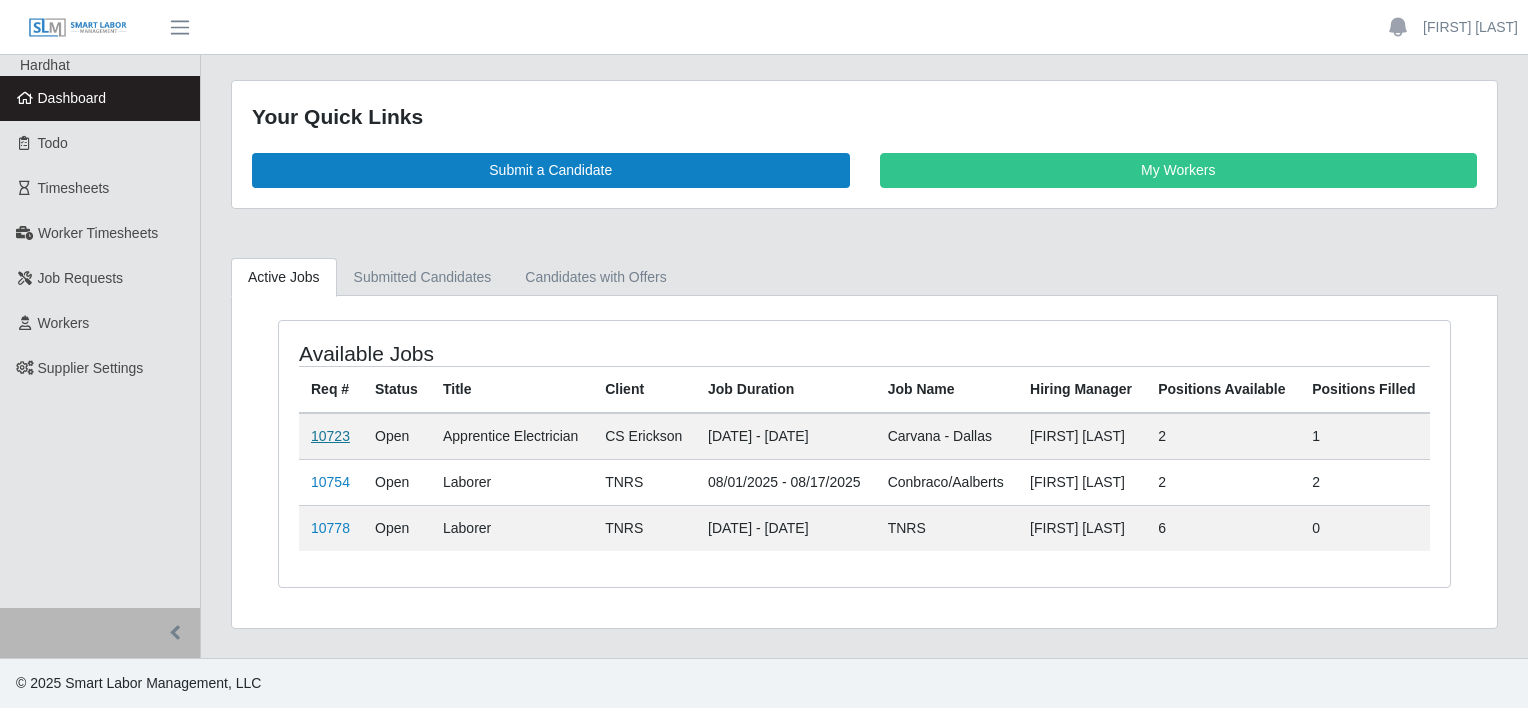 click on "10723" at bounding box center (330, 436) 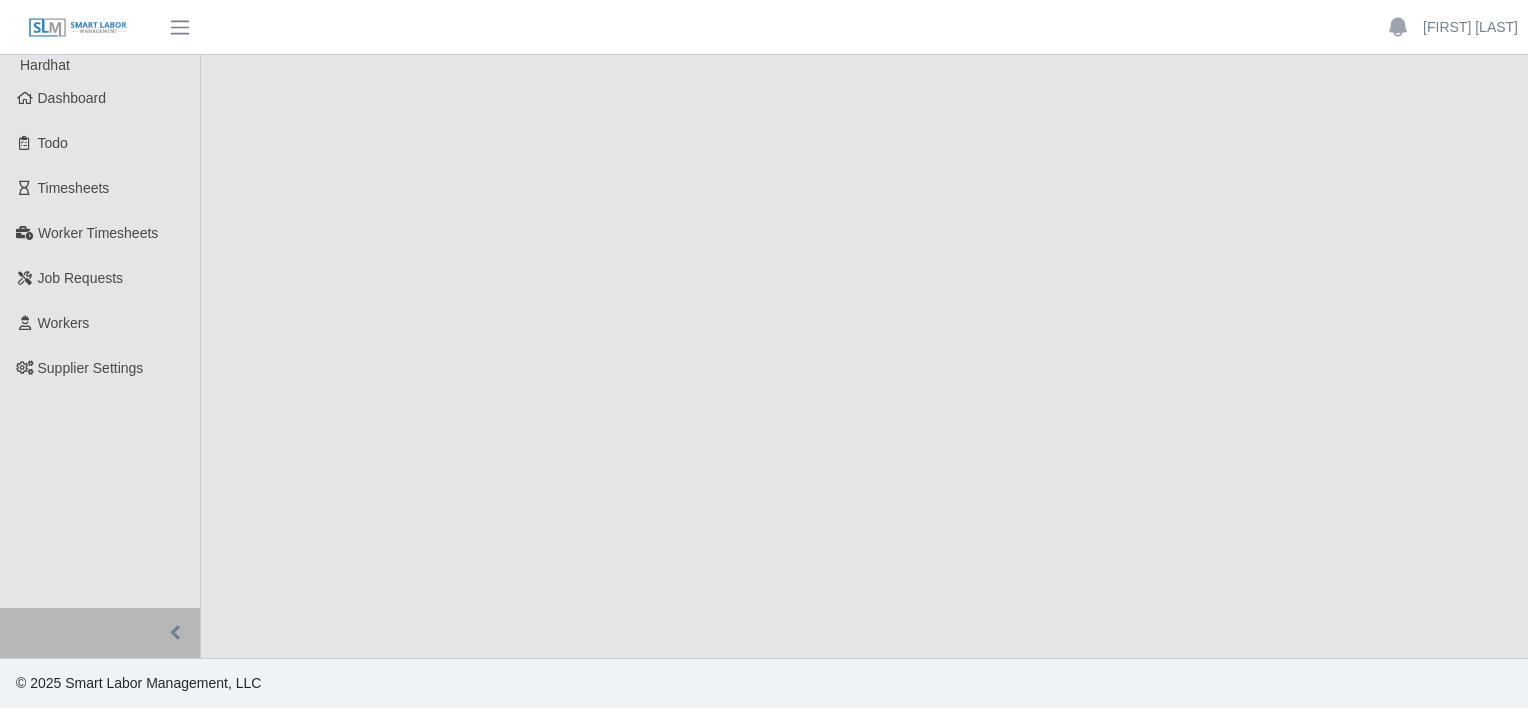 scroll, scrollTop: 0, scrollLeft: 0, axis: both 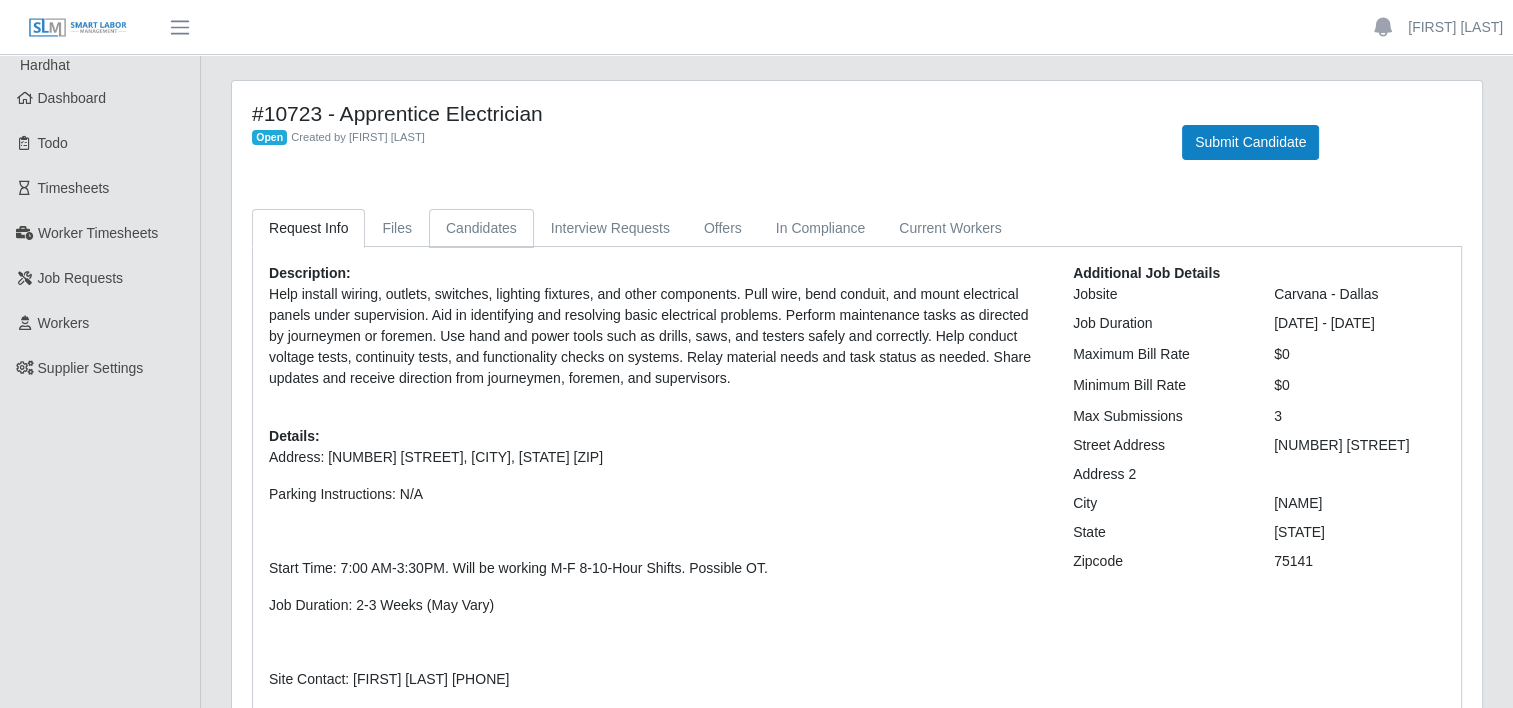 click on "Candidates" at bounding box center [481, 228] 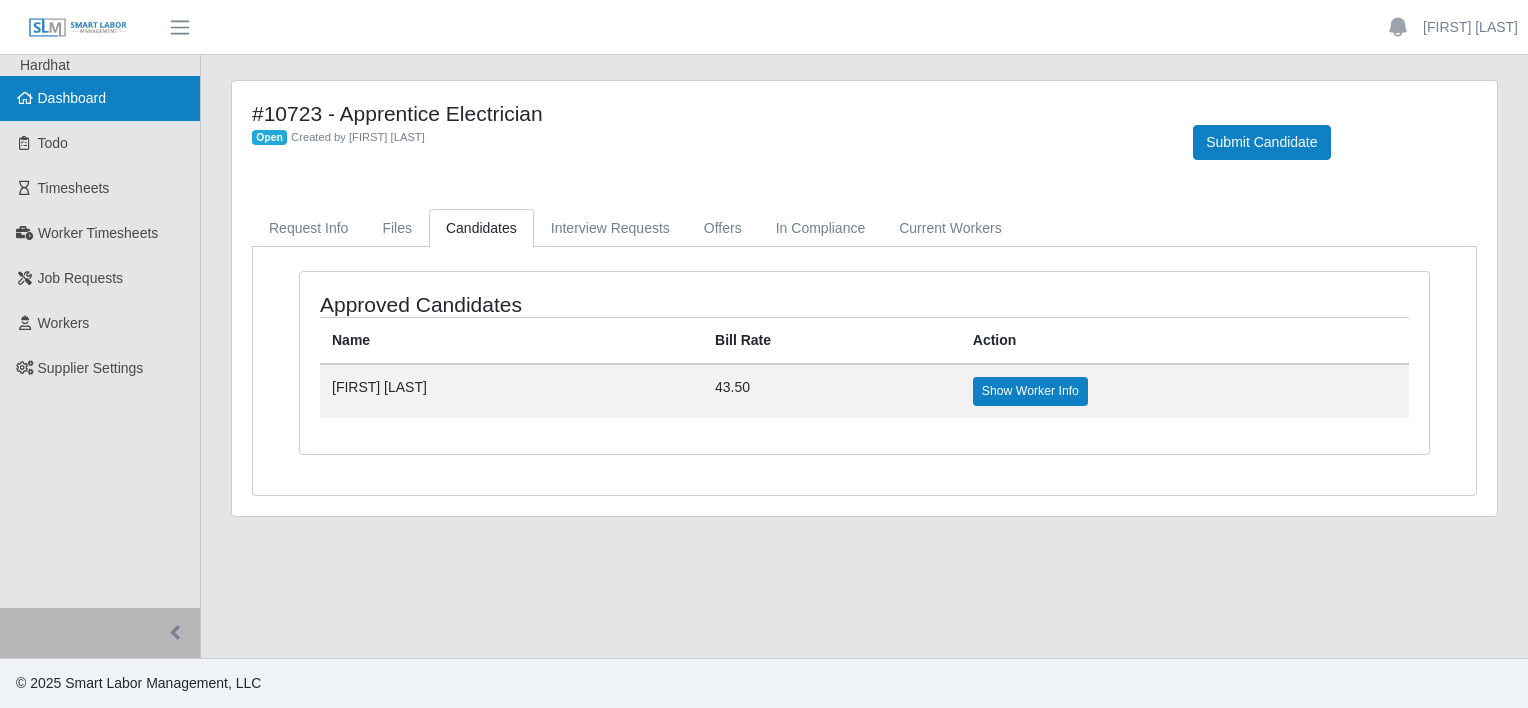 click on "Dashboard" at bounding box center (72, 98) 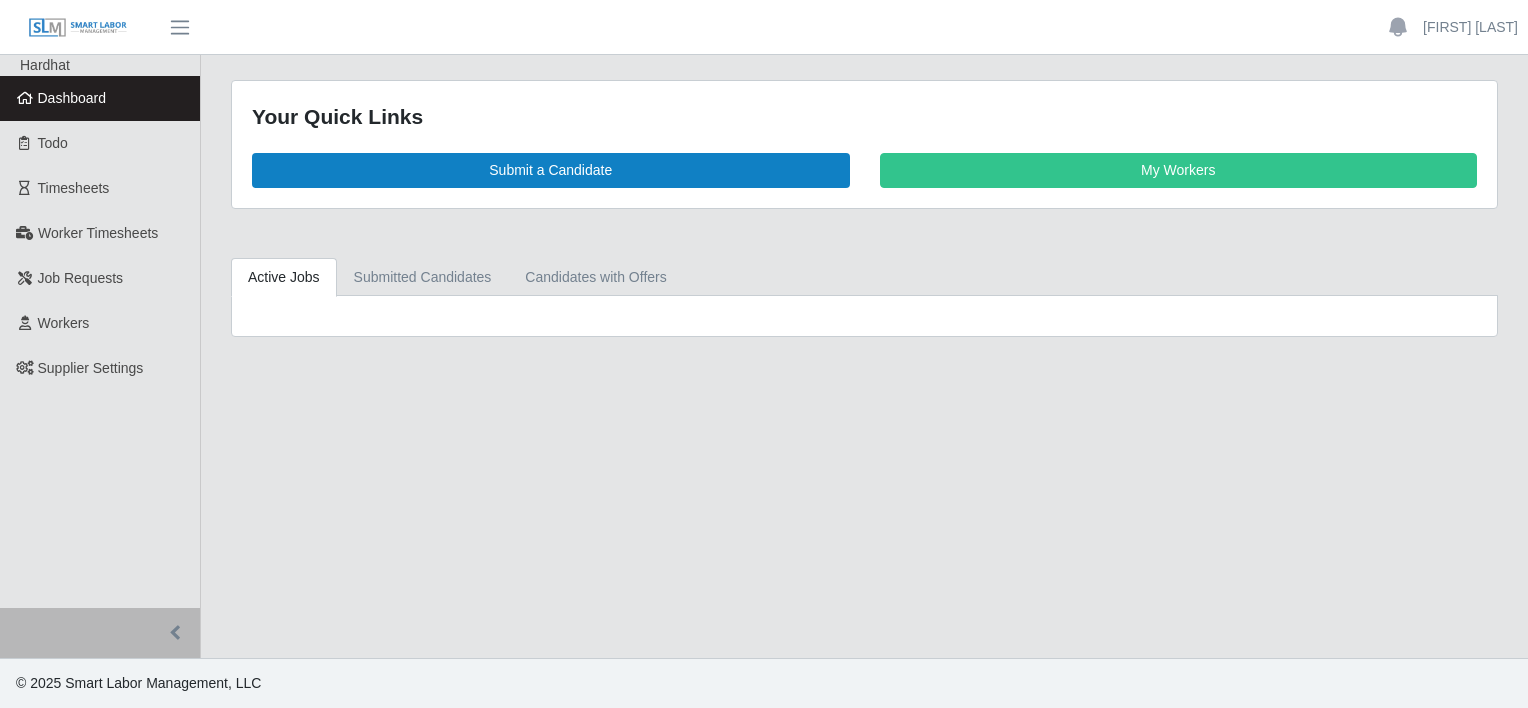 scroll, scrollTop: 0, scrollLeft: 0, axis: both 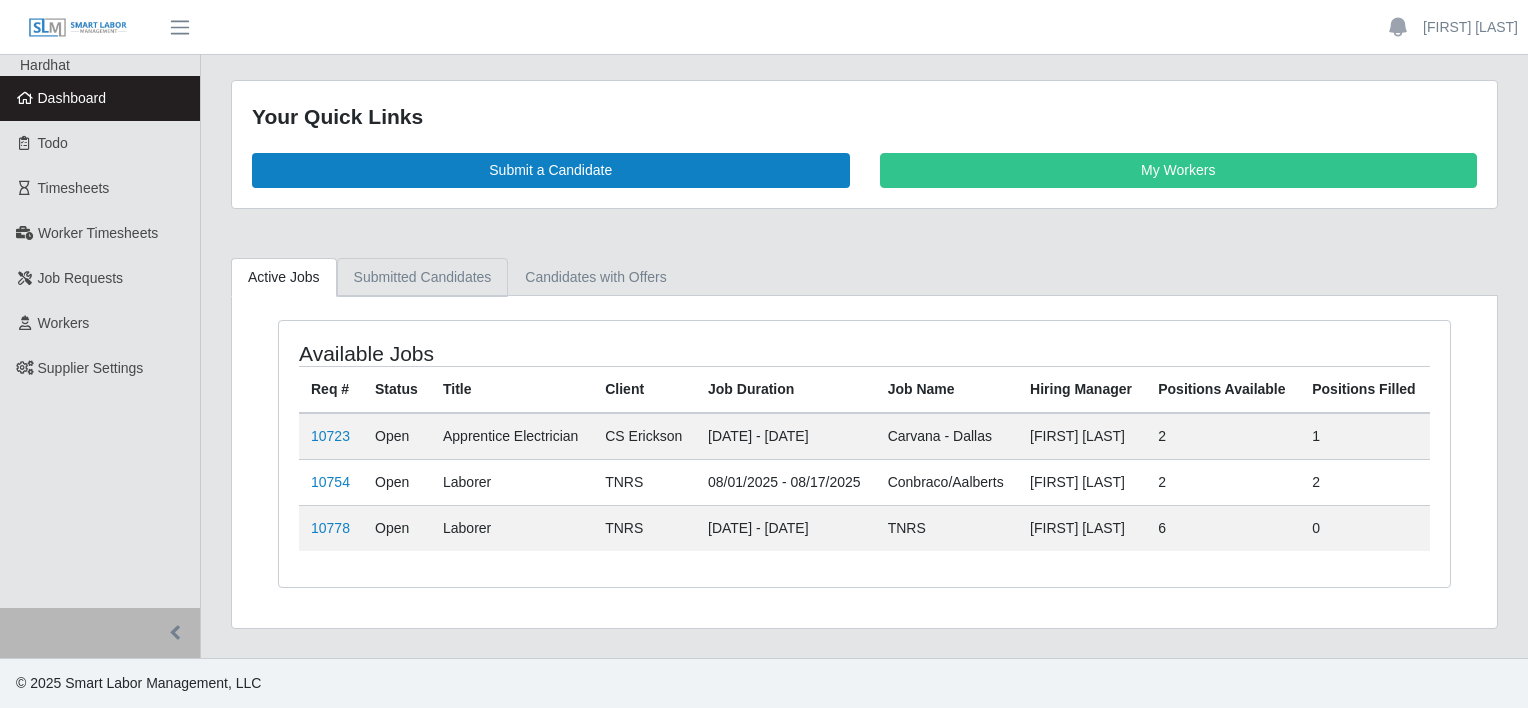 click on "Submitted Candidates" at bounding box center (423, 277) 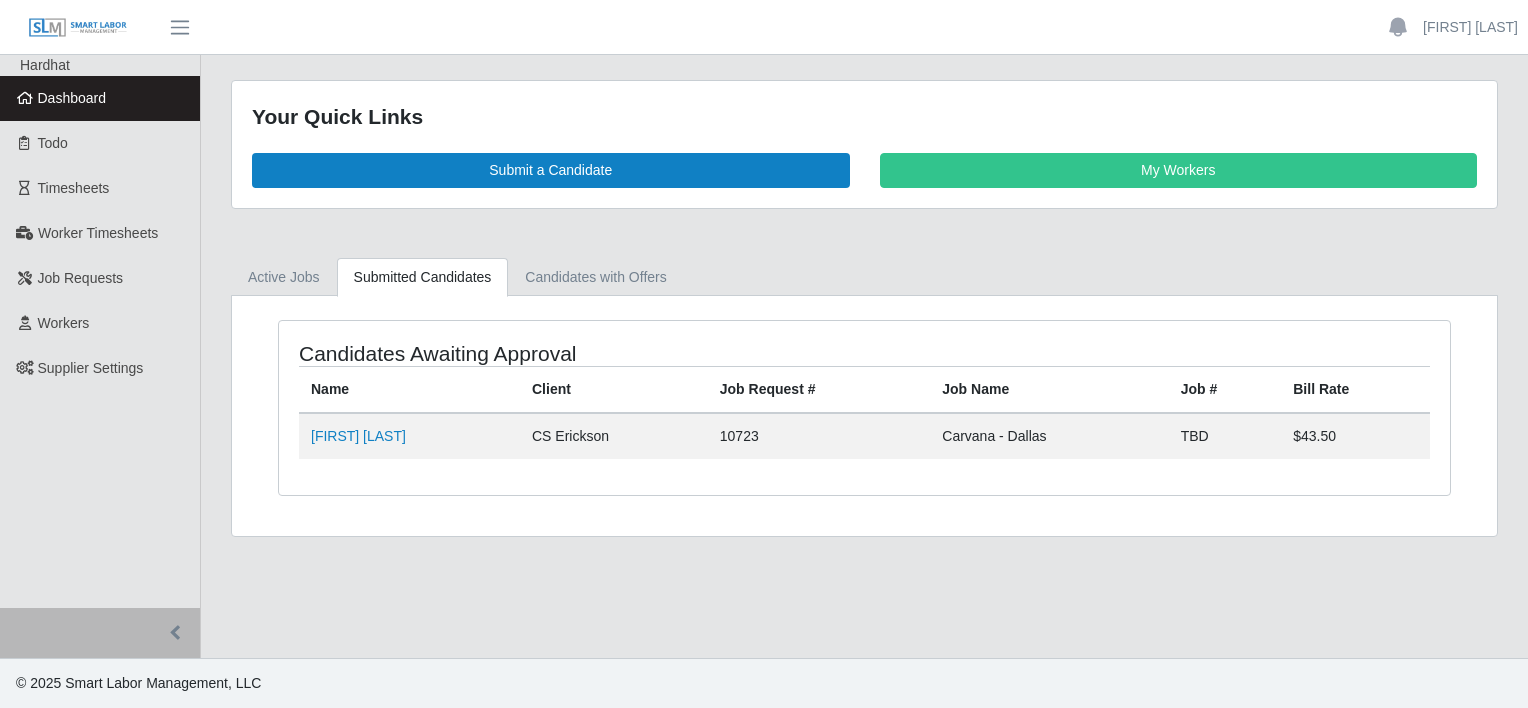 click on "Dashboard" at bounding box center [72, 98] 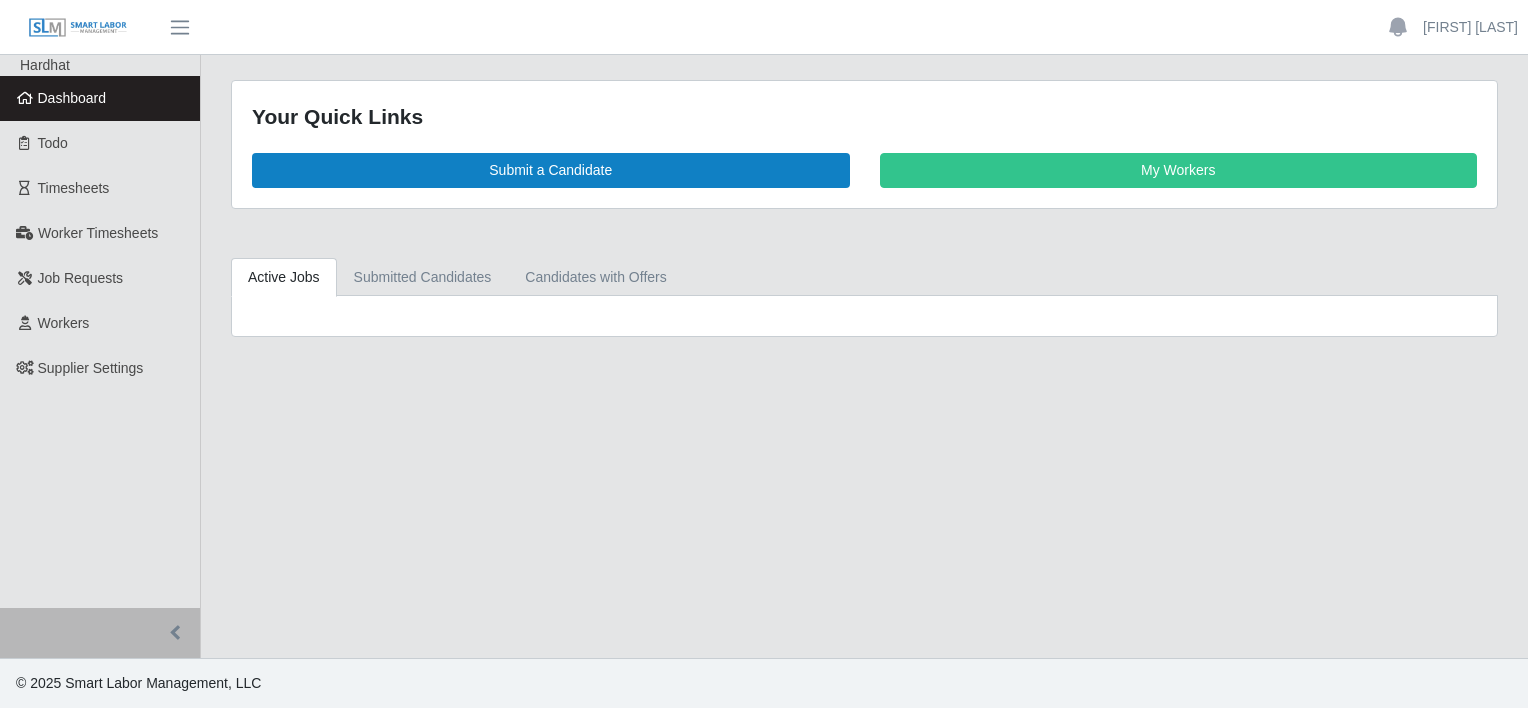 scroll, scrollTop: 0, scrollLeft: 0, axis: both 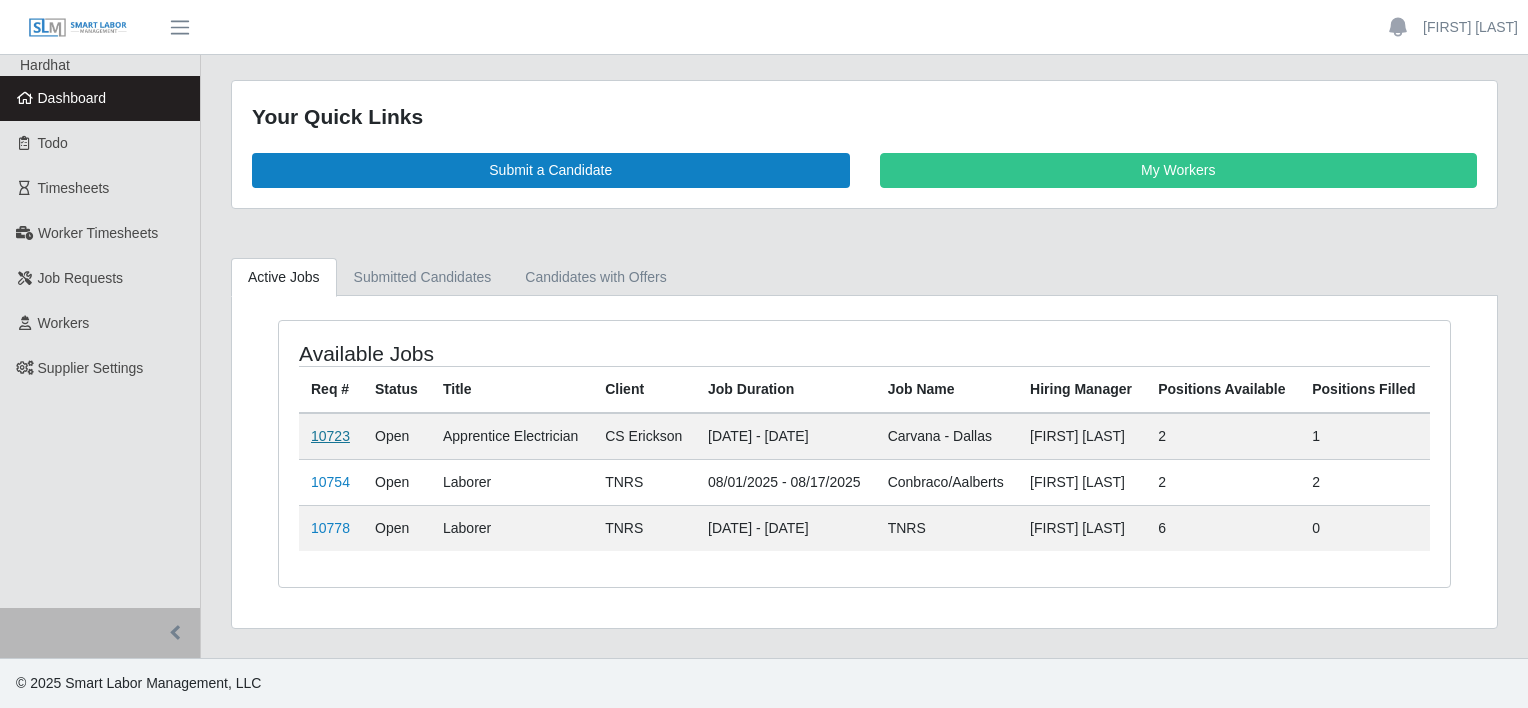 click on "10723" at bounding box center [330, 436] 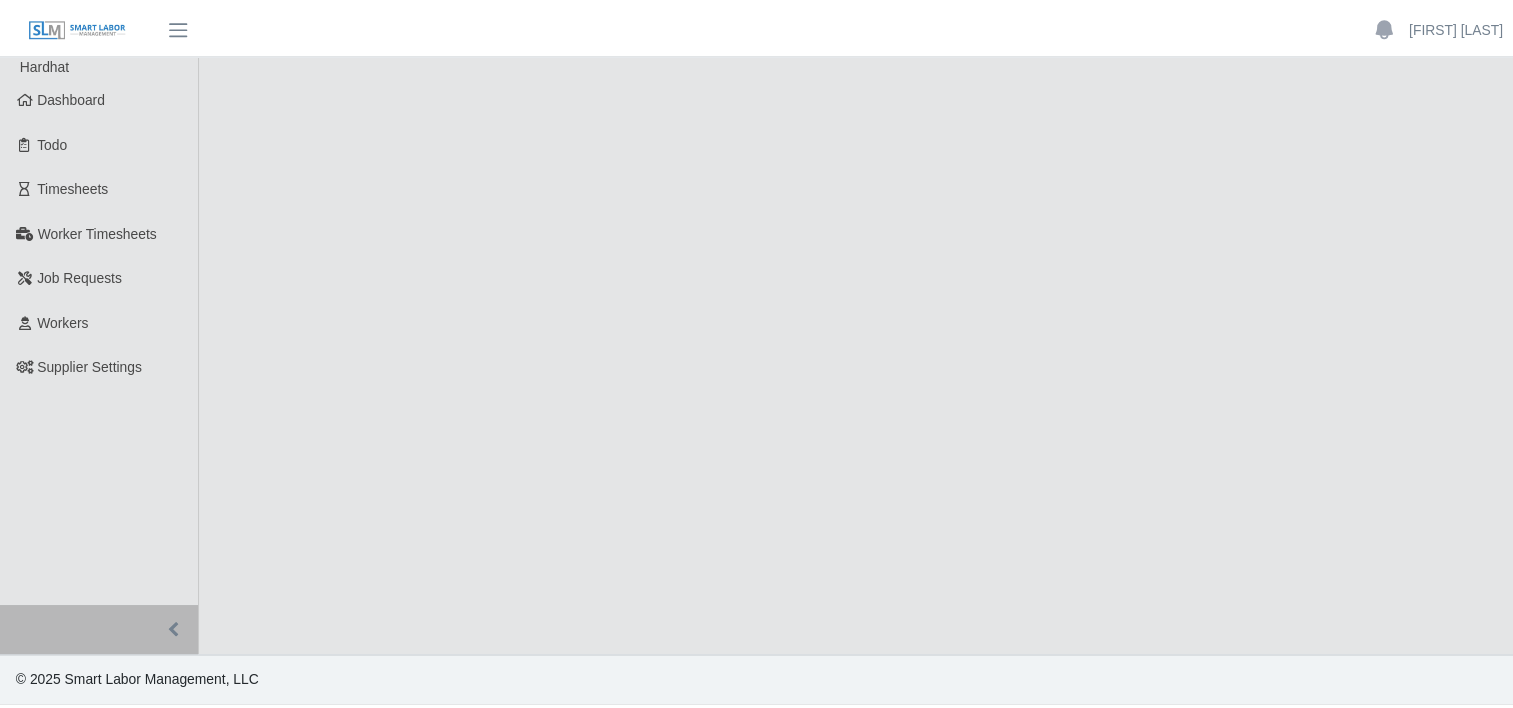 scroll, scrollTop: 0, scrollLeft: 0, axis: both 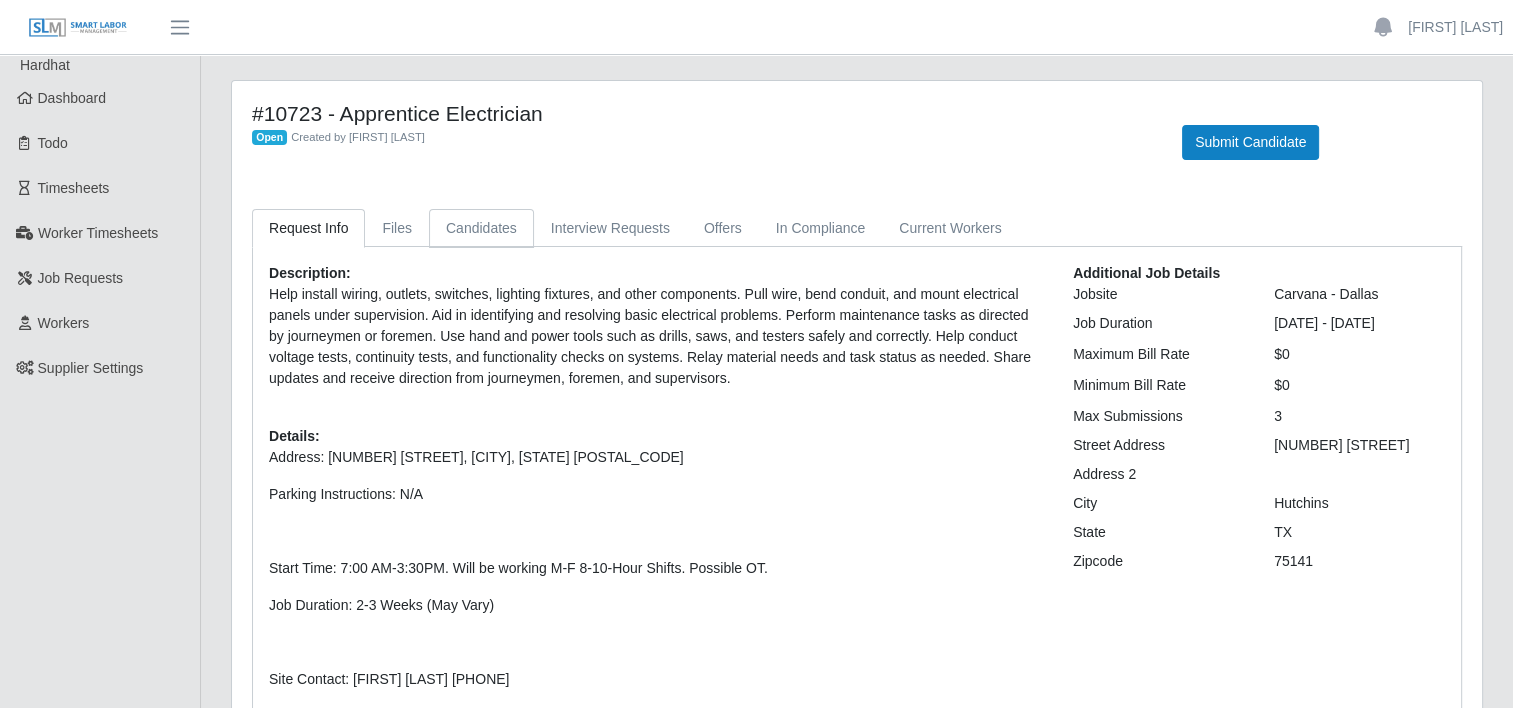 click on "Candidates" at bounding box center (481, 228) 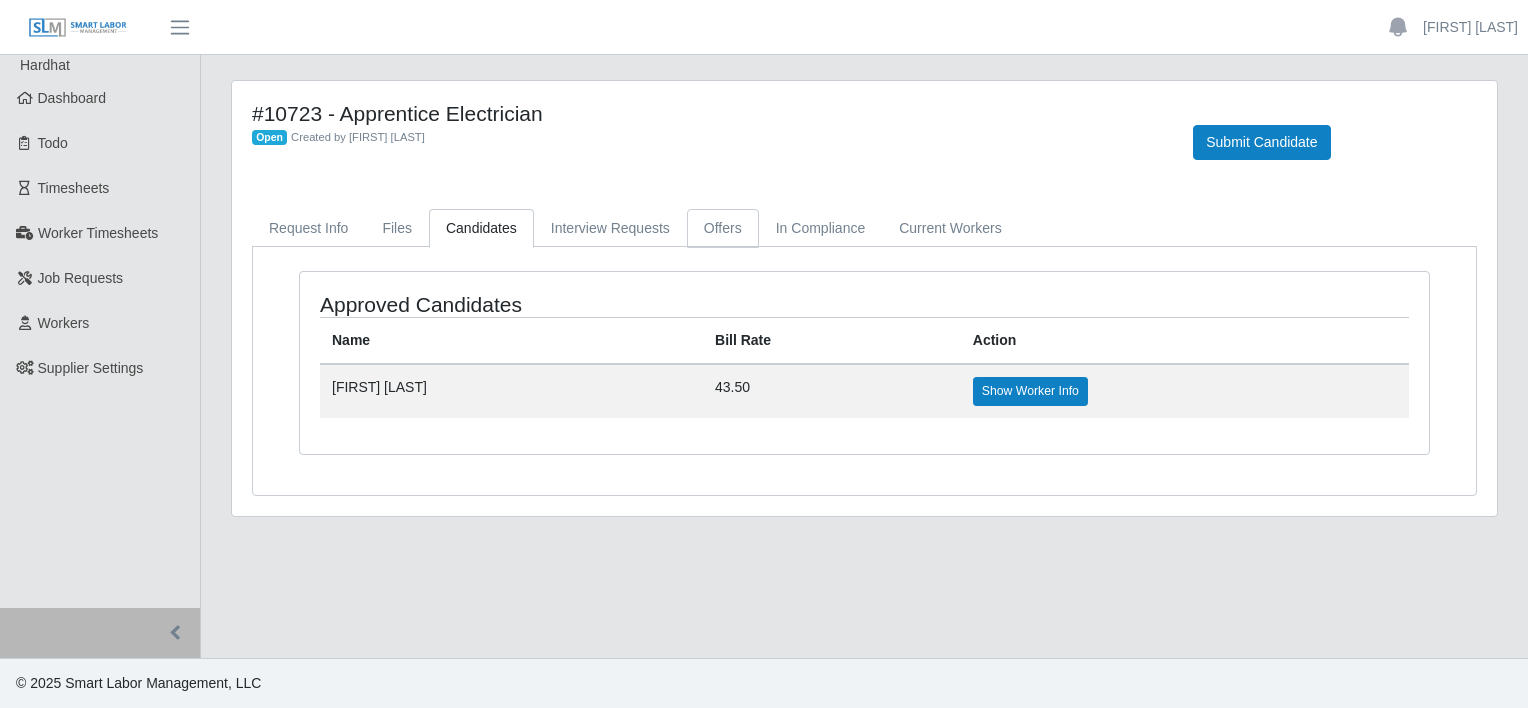 click on "Offers" at bounding box center (723, 228) 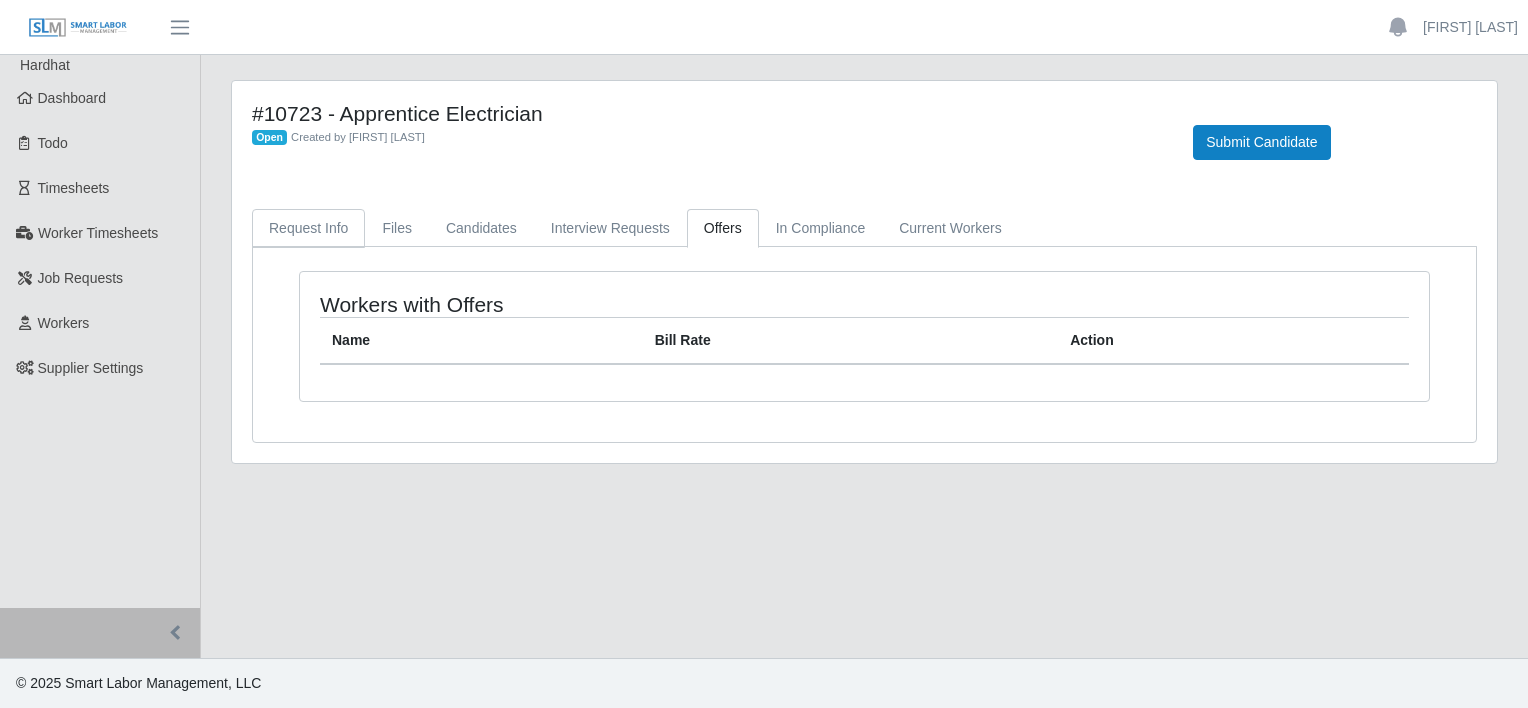 click on "Request Info" at bounding box center [308, 228] 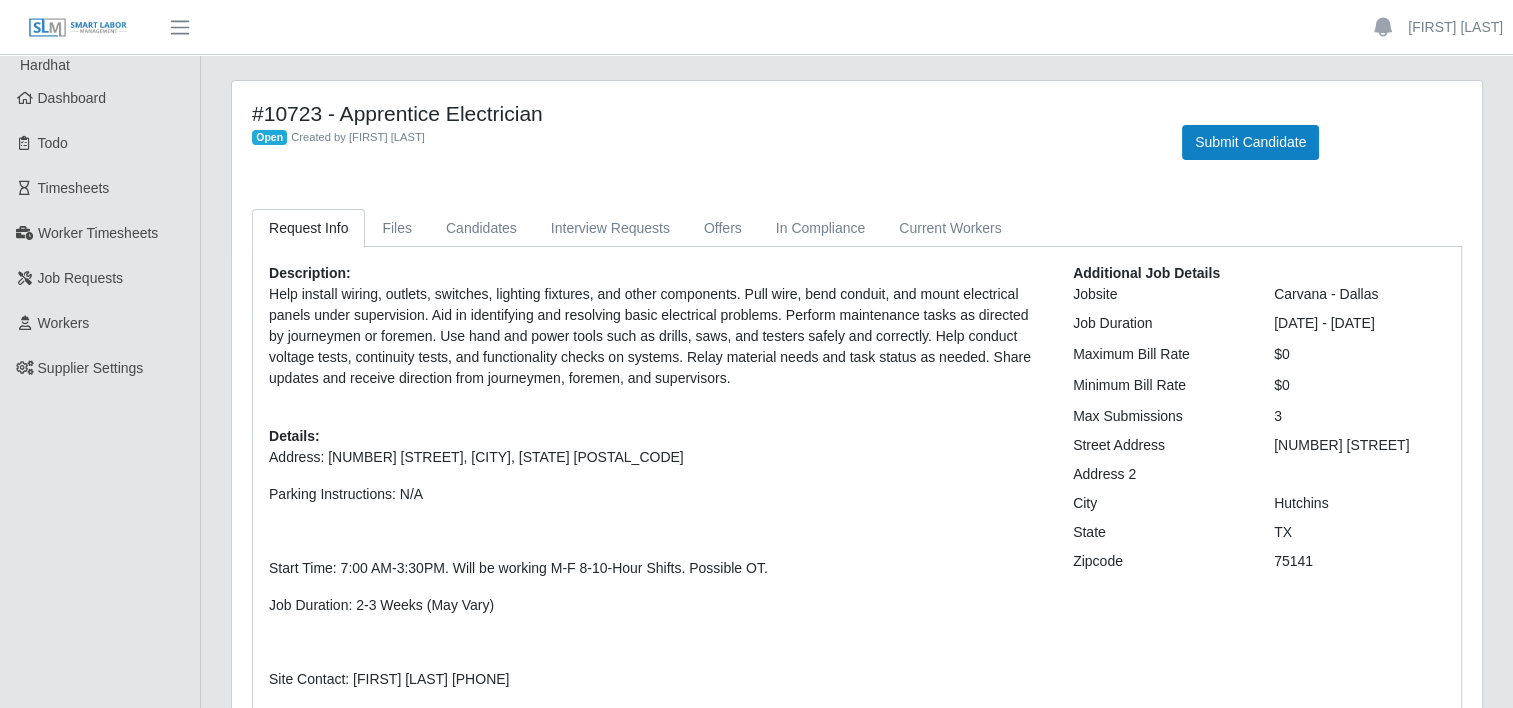 click on "#10723 - Apprentice Electrician   Open   Created by [FIRST] [LAST]
Submit Candidate" at bounding box center [857, 142] 